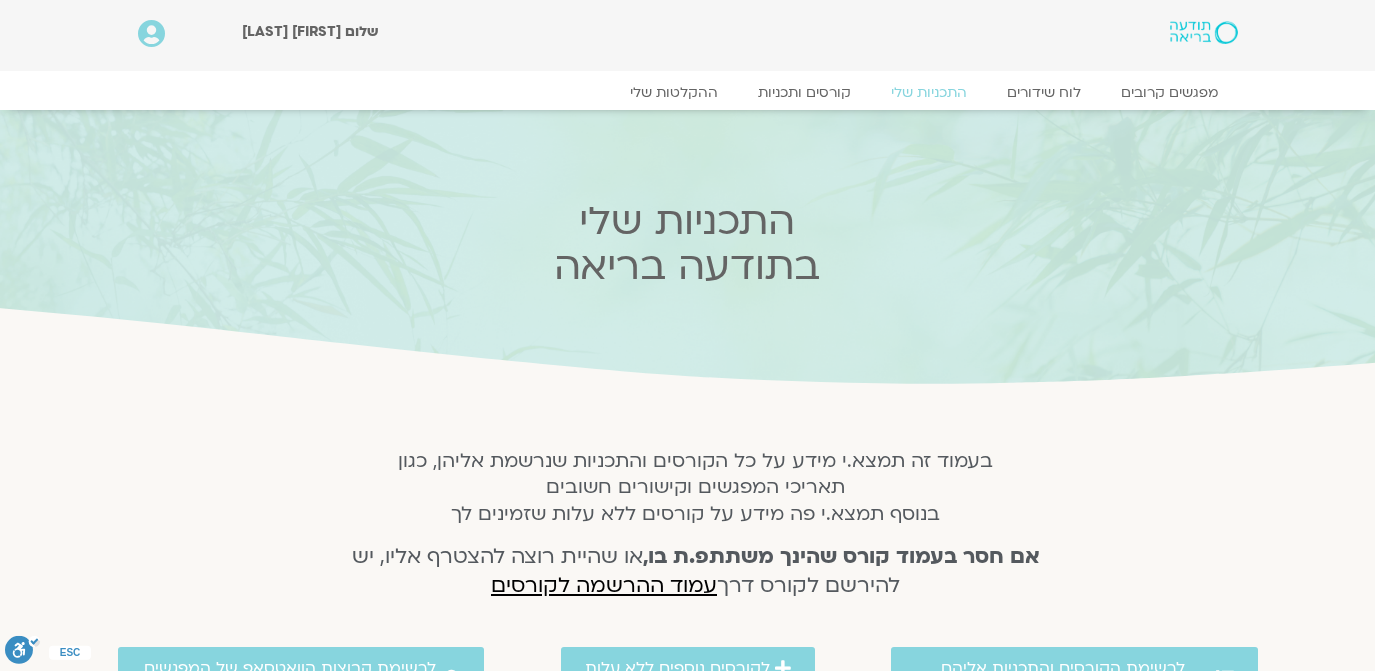 scroll, scrollTop: 0, scrollLeft: 0, axis: both 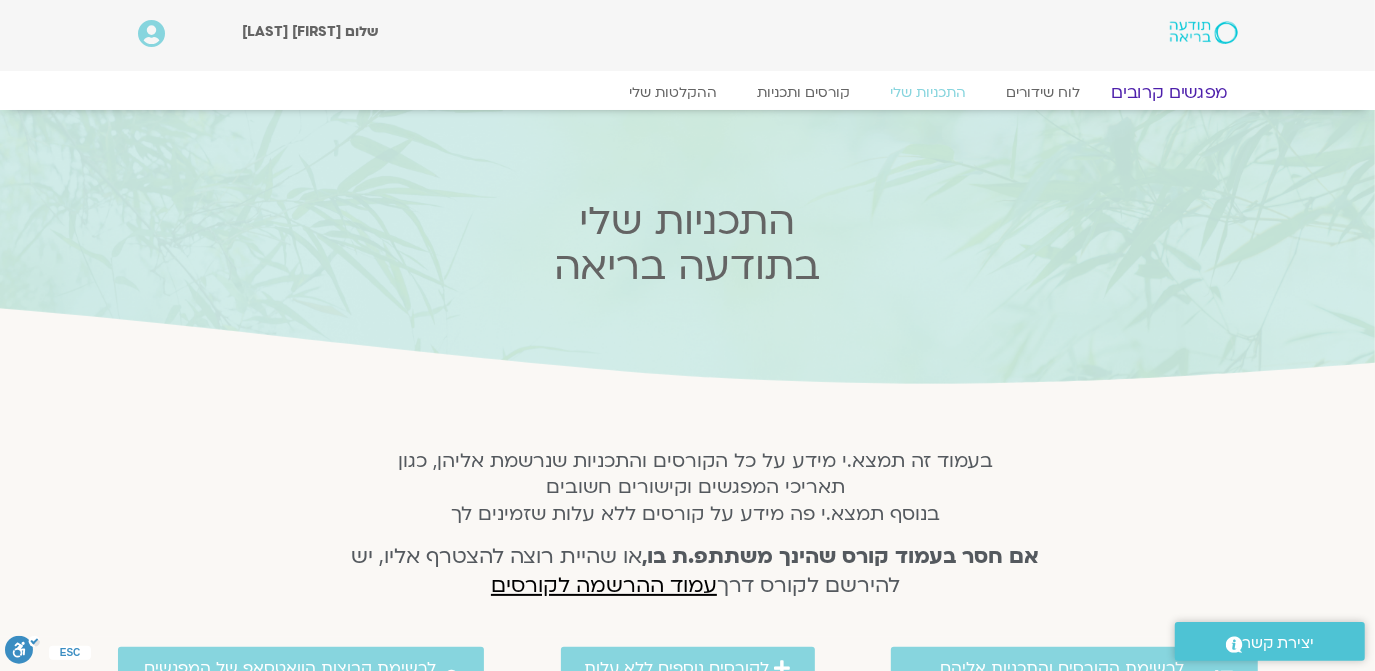 click on "מפגשים קרובים" 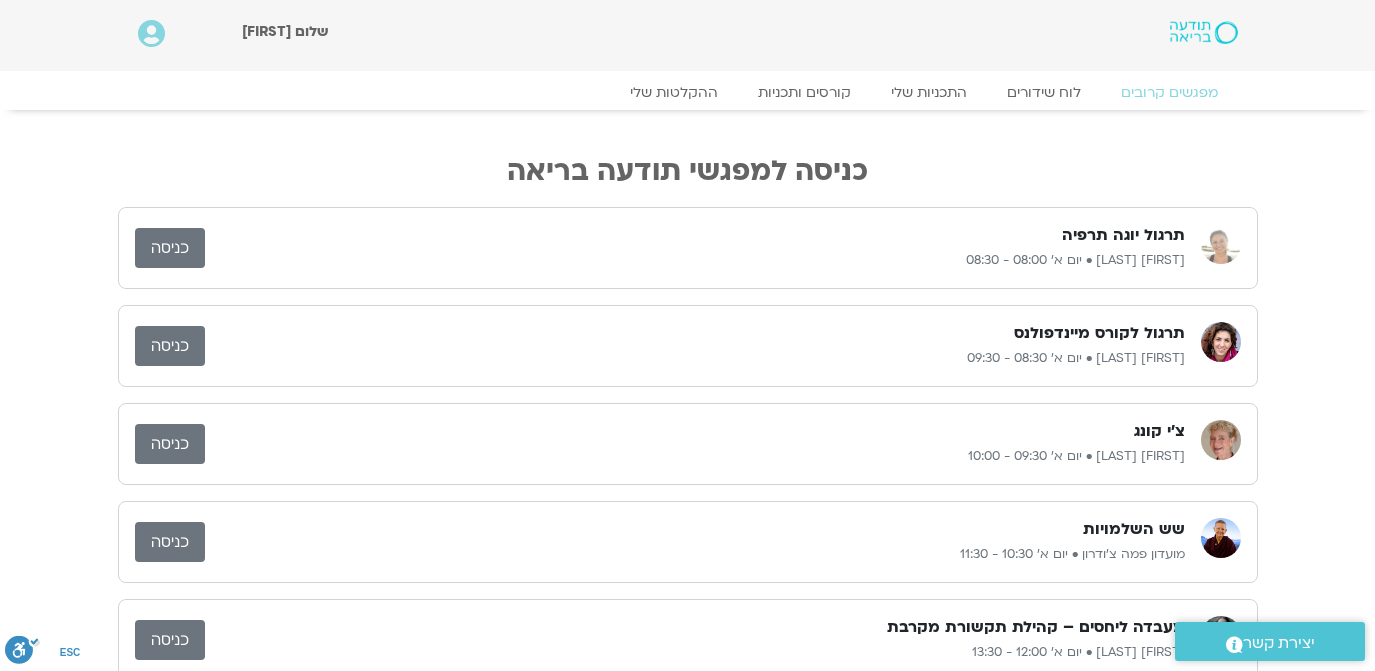 scroll, scrollTop: 0, scrollLeft: 0, axis: both 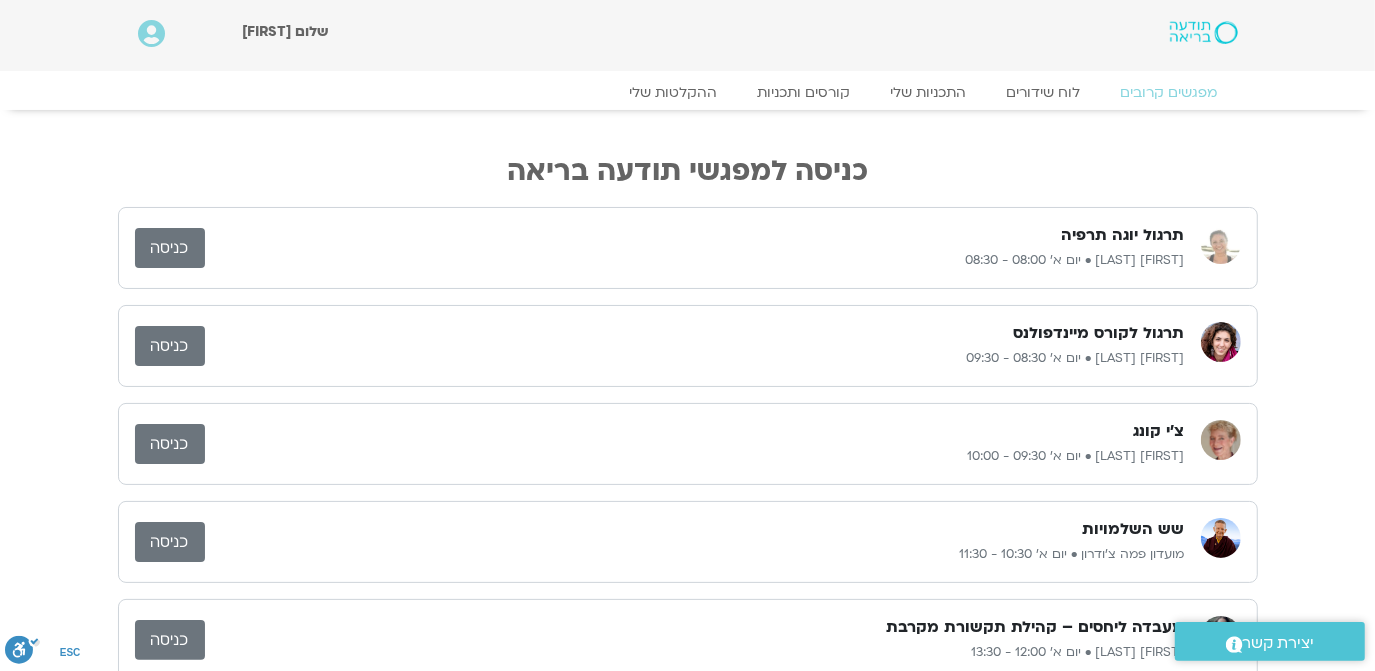 click on "כניסה" at bounding box center [170, 346] 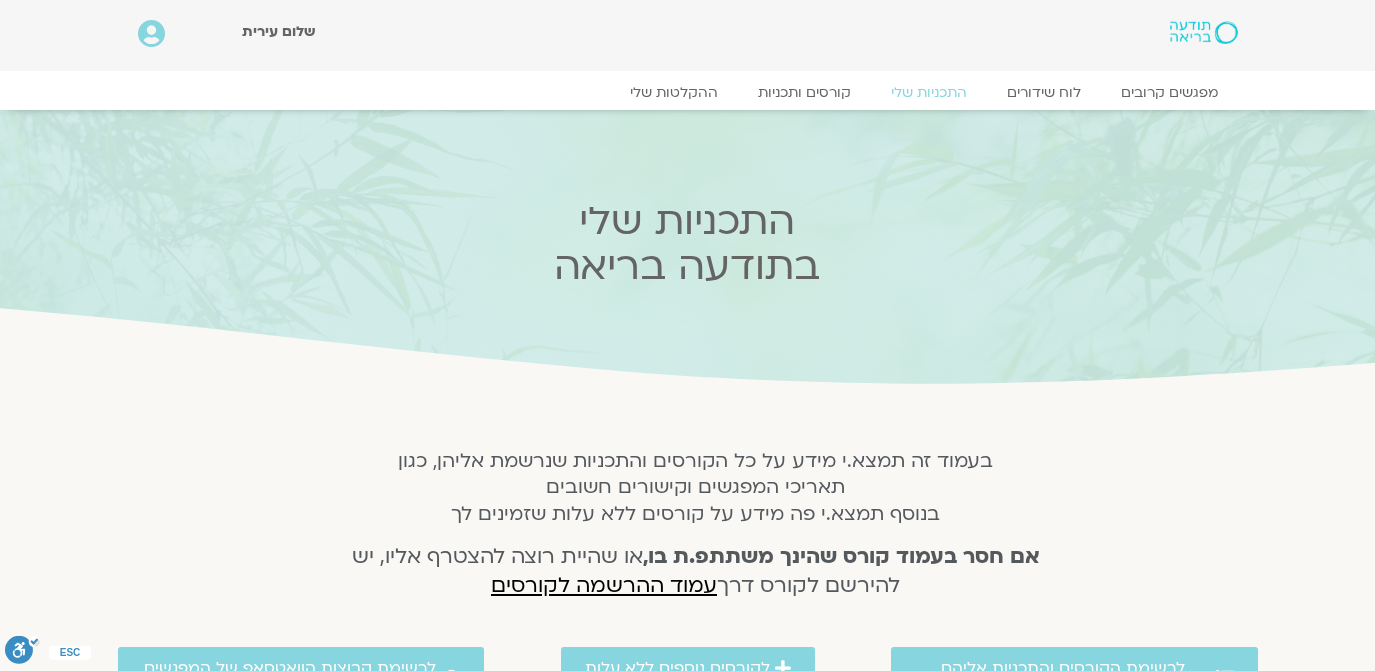 scroll, scrollTop: 0, scrollLeft: 0, axis: both 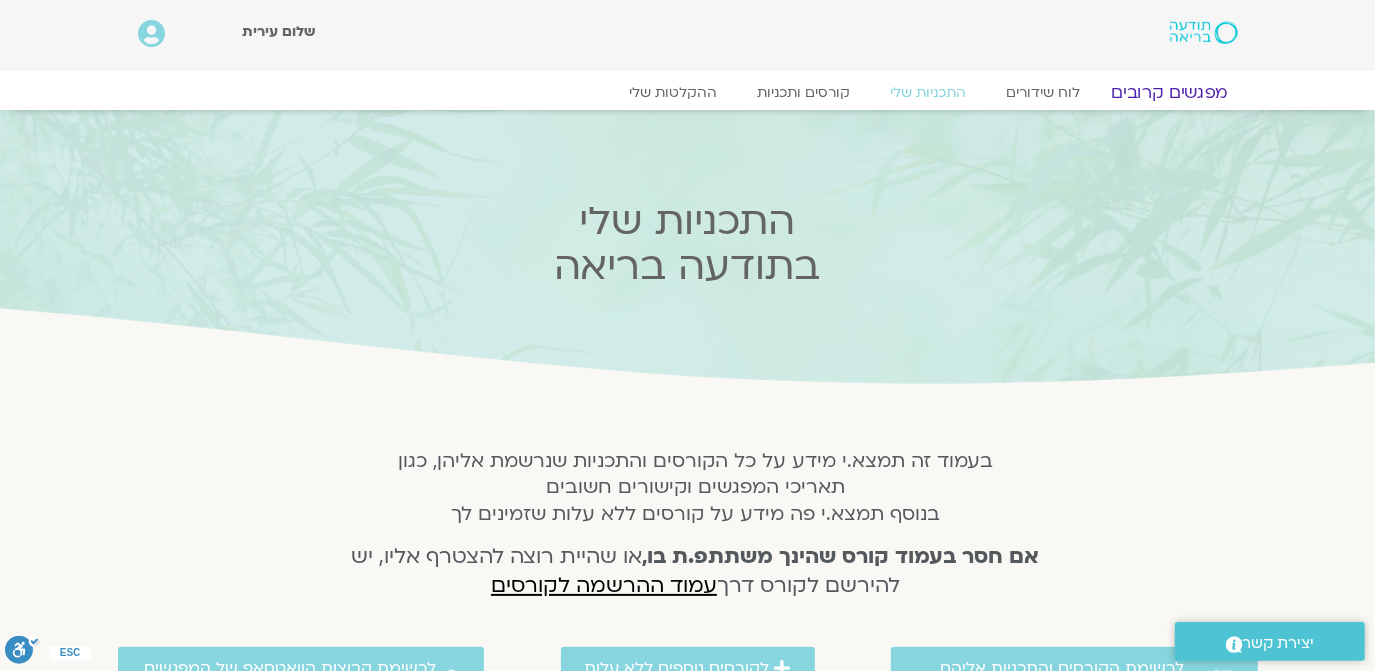 click on "מפגשים קרובים" 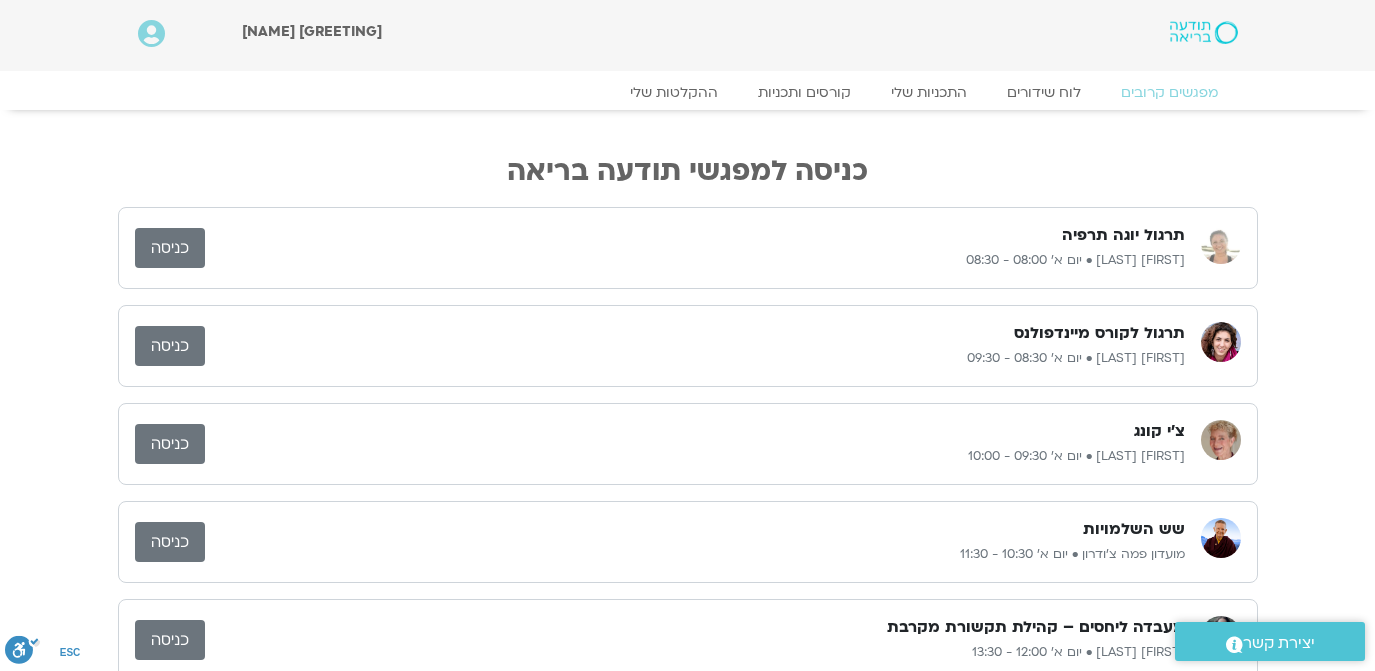 scroll, scrollTop: 0, scrollLeft: 0, axis: both 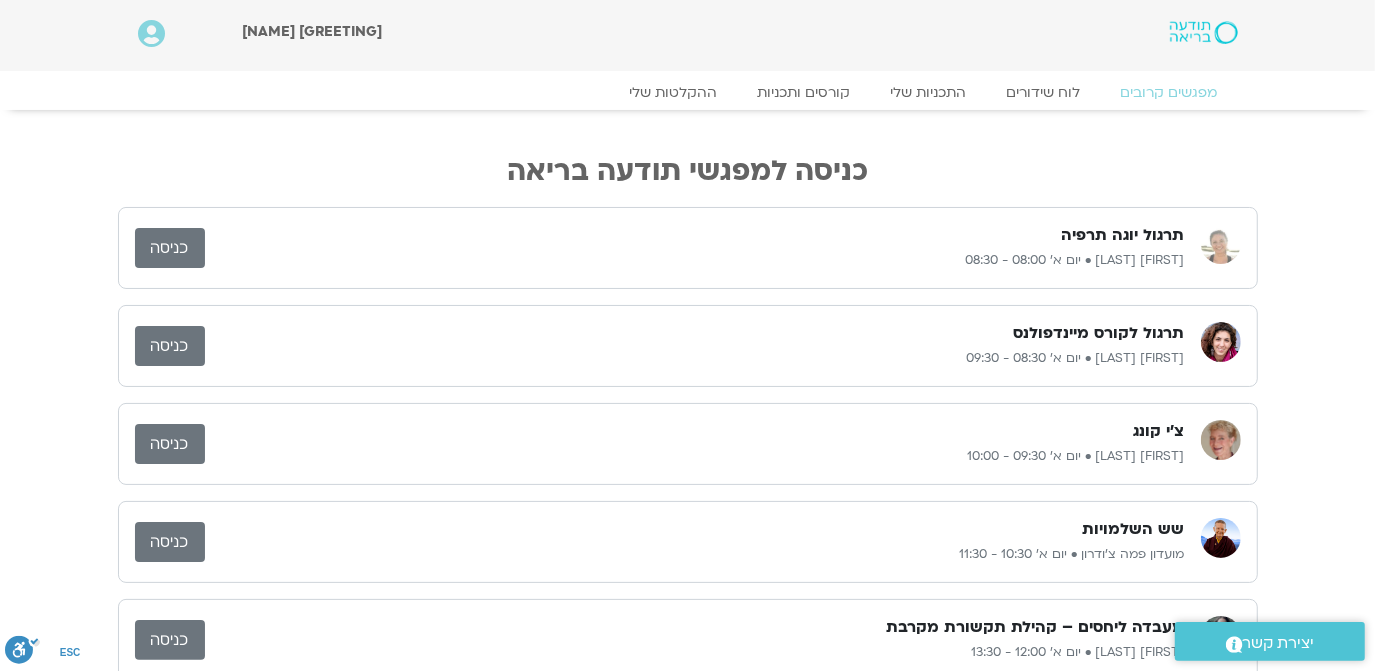 click on "כניסה" at bounding box center (170, 346) 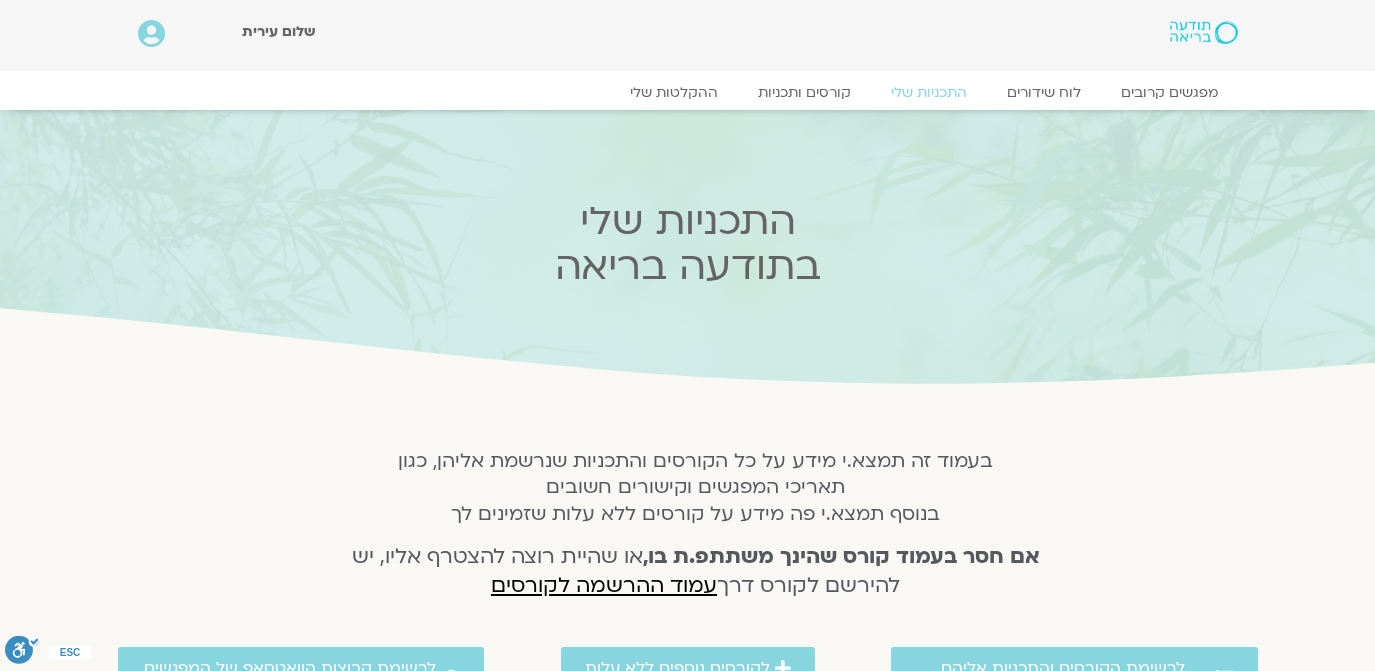 scroll, scrollTop: 0, scrollLeft: 0, axis: both 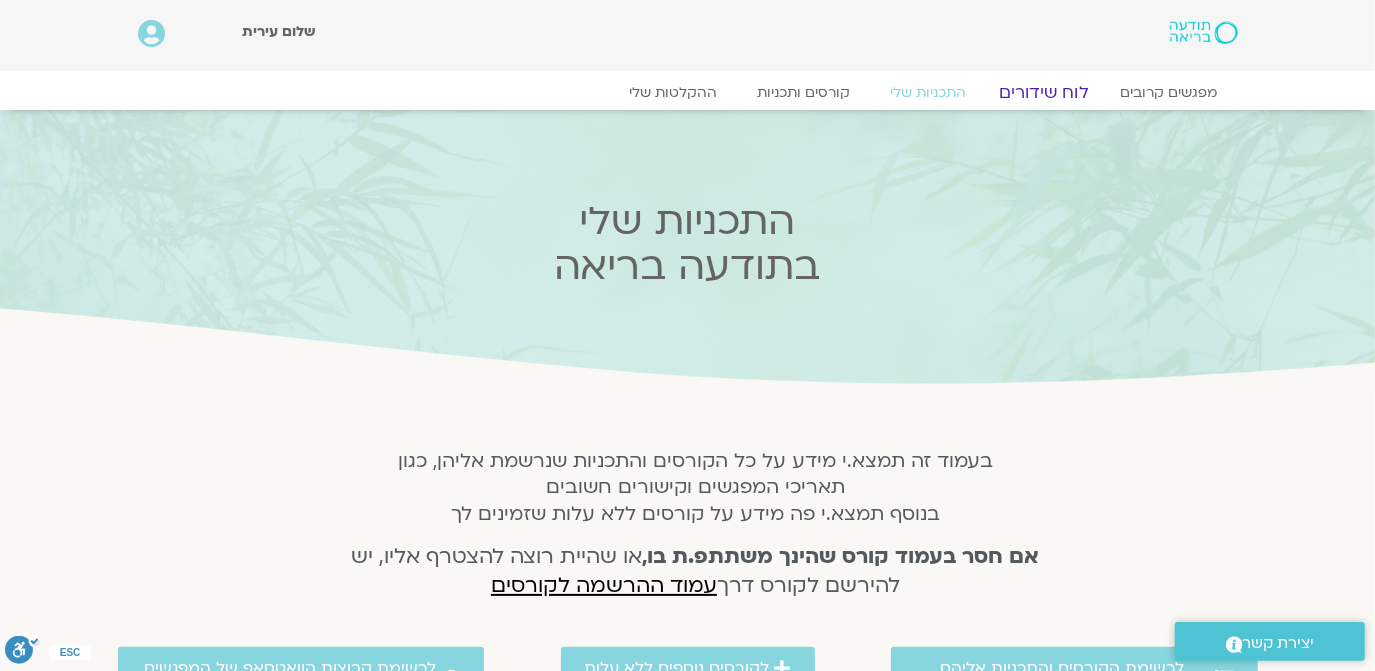 click on "לוח שידורים" 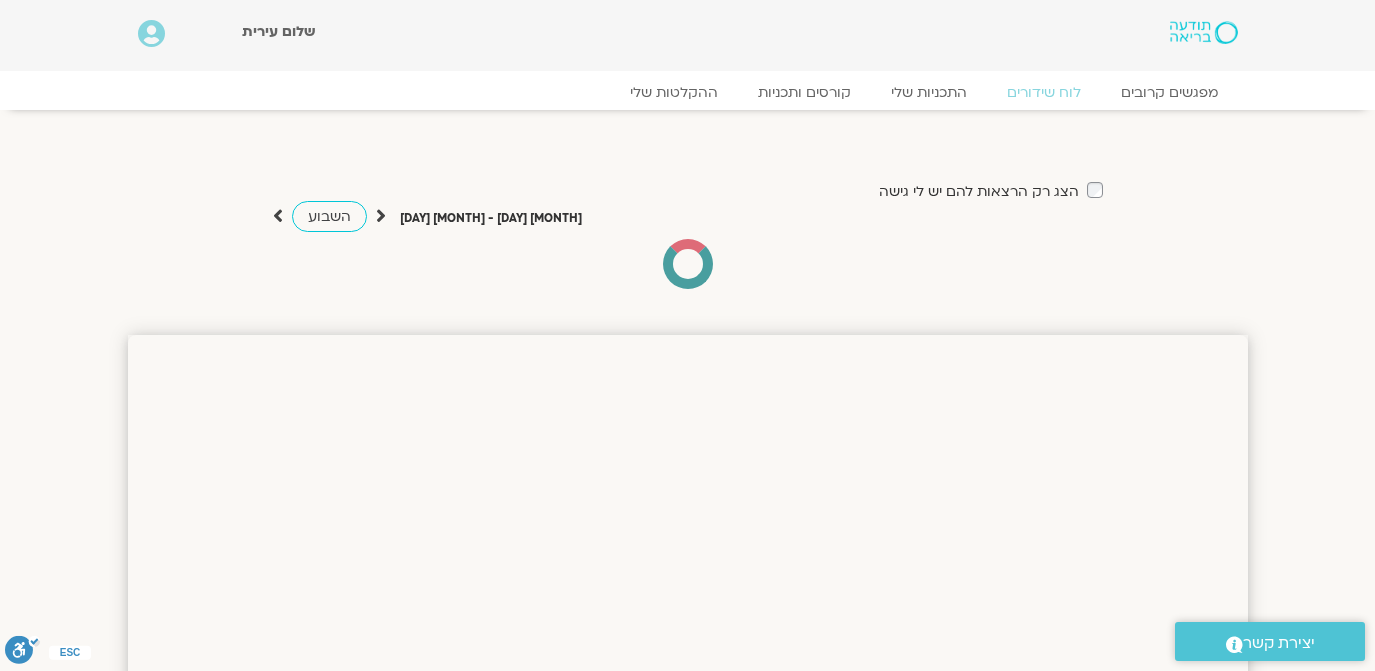scroll, scrollTop: 0, scrollLeft: 0, axis: both 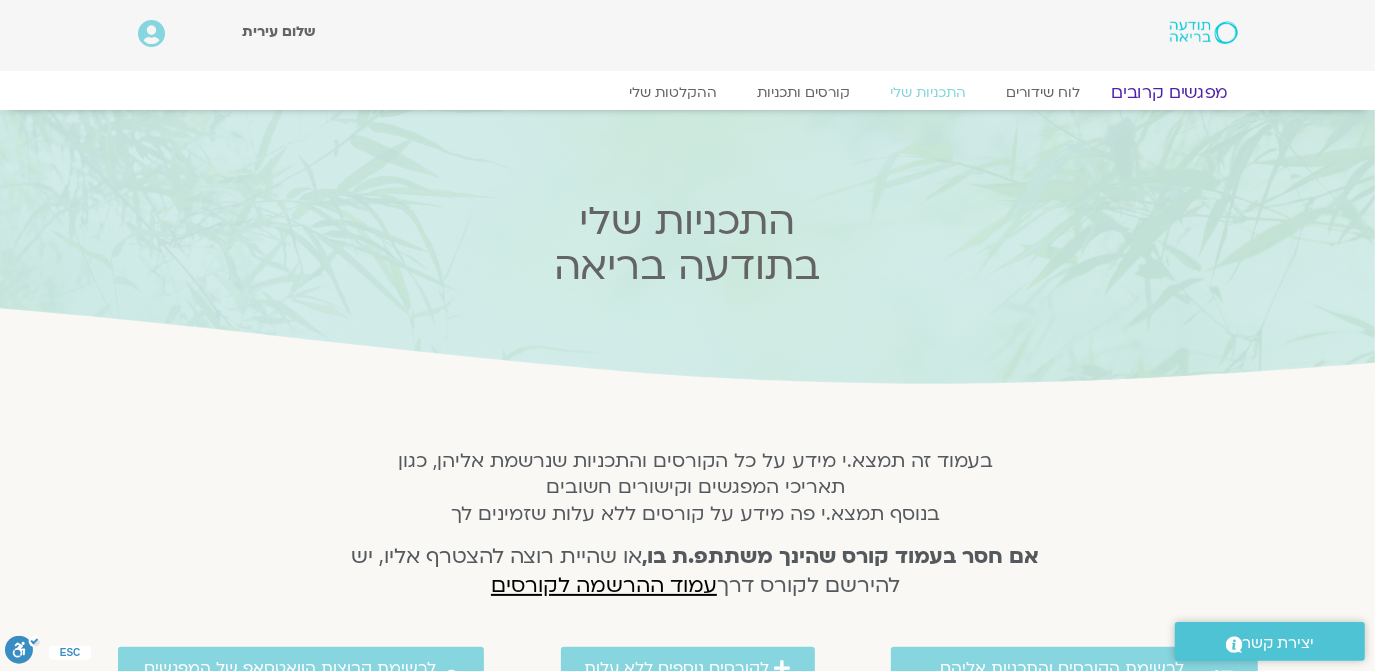 click on "מפגשים קרובים" 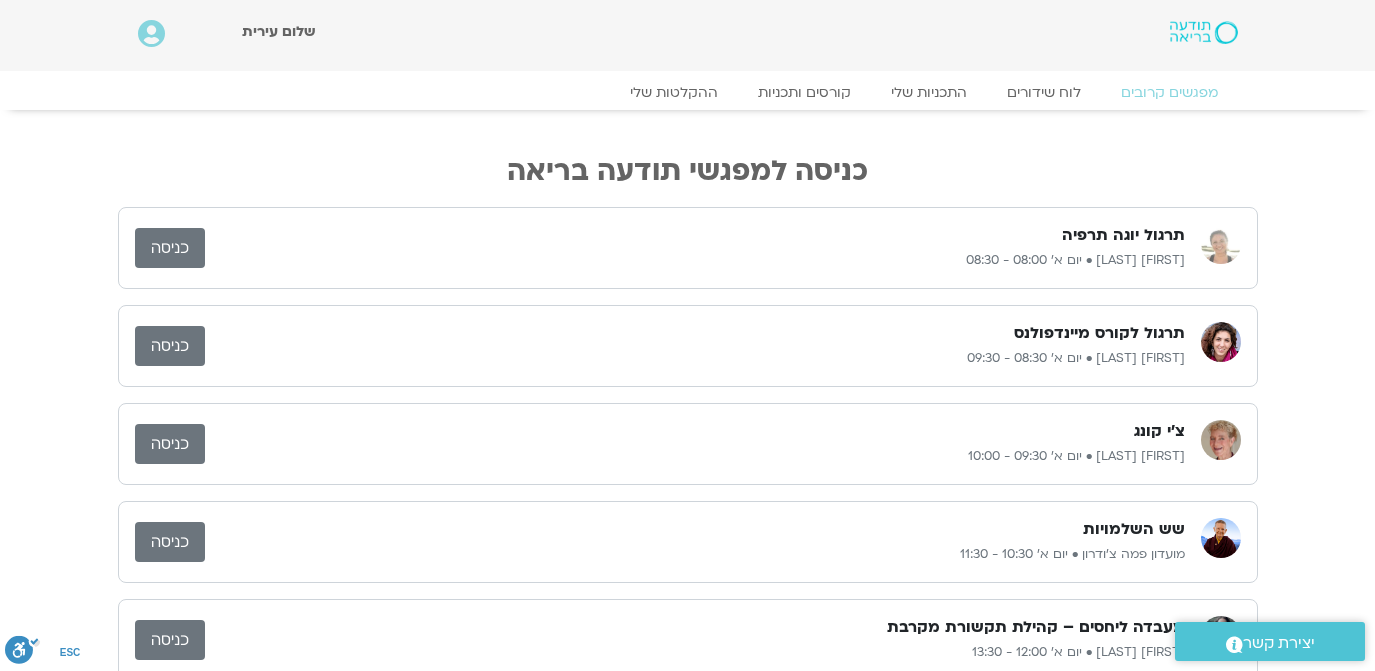 scroll, scrollTop: 0, scrollLeft: 0, axis: both 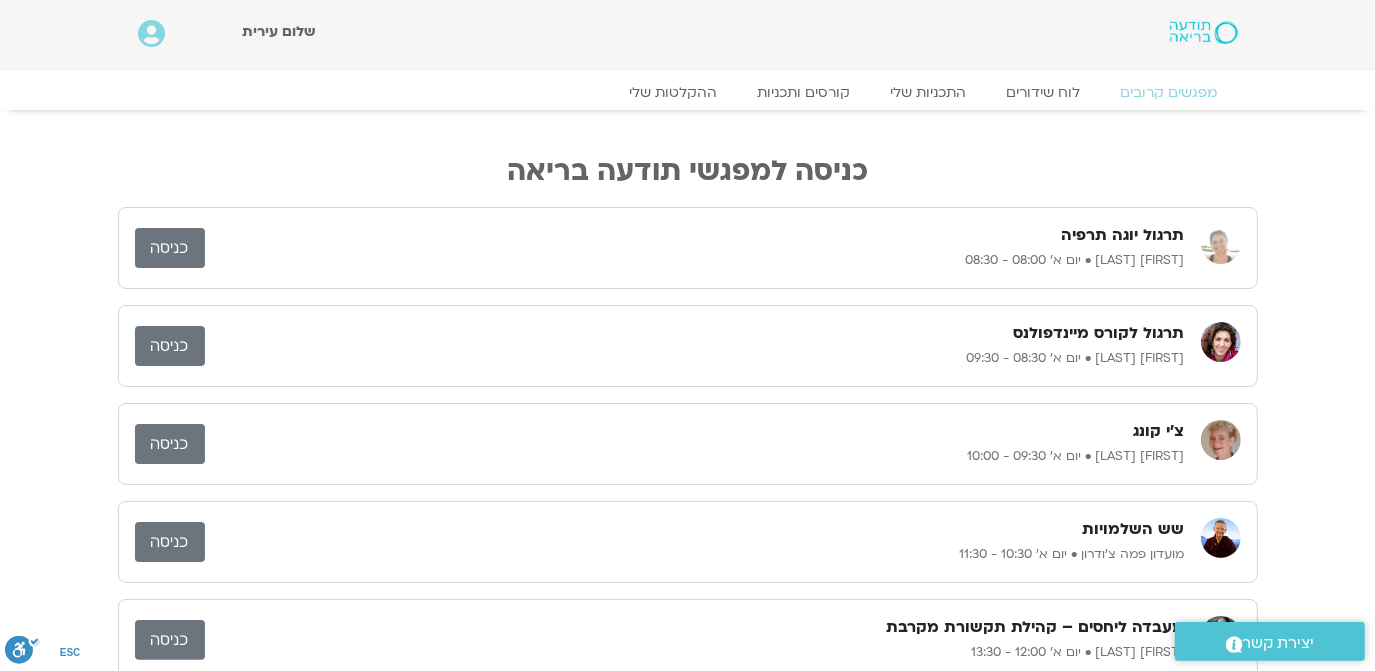click on "כניסה" at bounding box center (170, 346) 